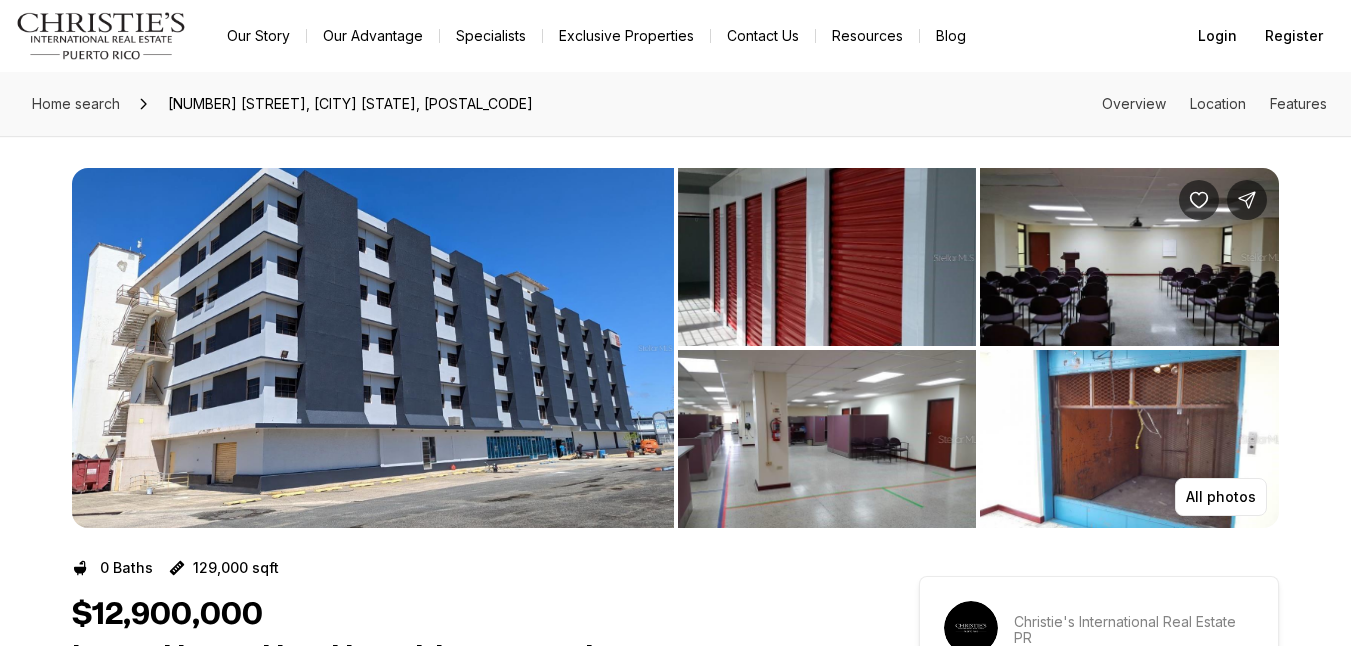 scroll, scrollTop: 3324, scrollLeft: 0, axis: vertical 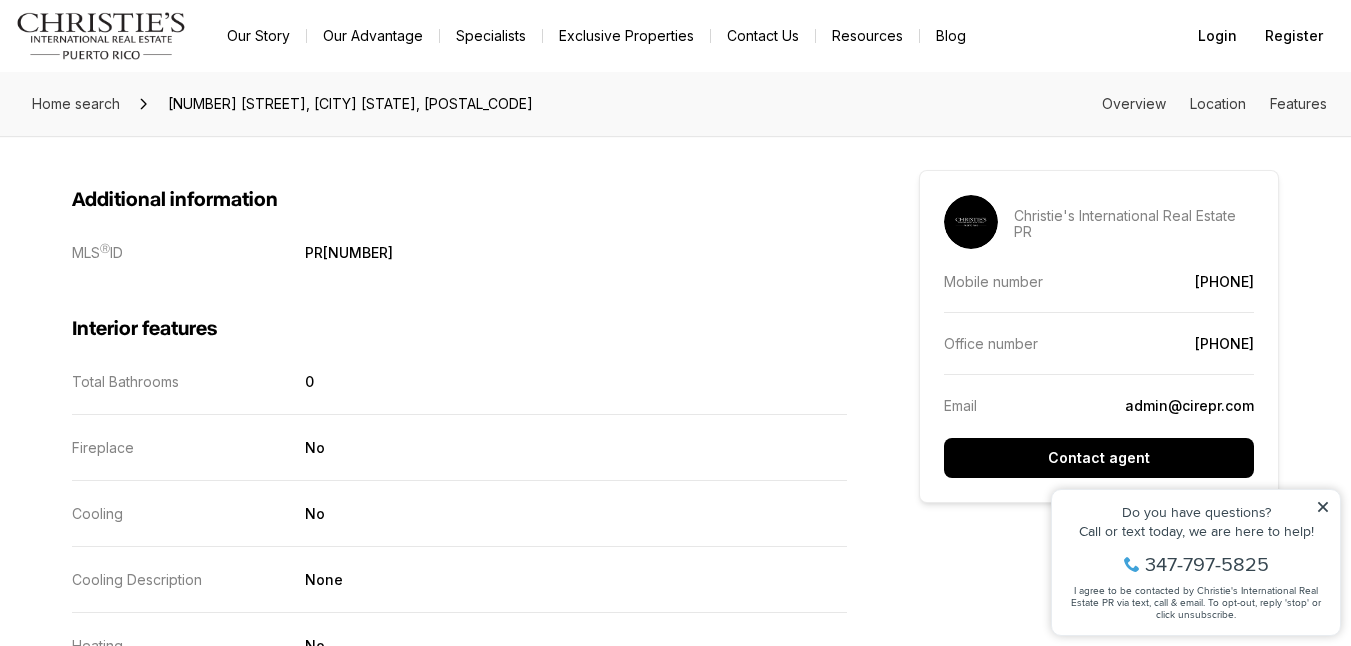 click 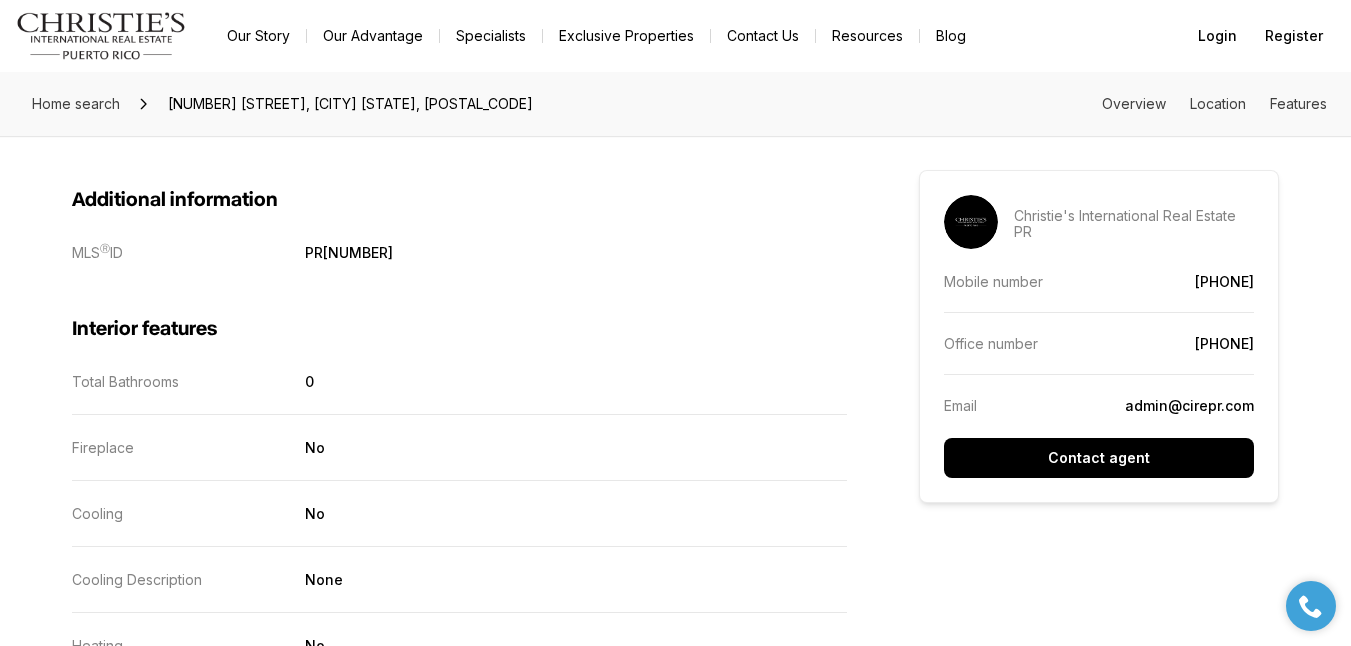 click on "Additional information" at bounding box center (459, 200) 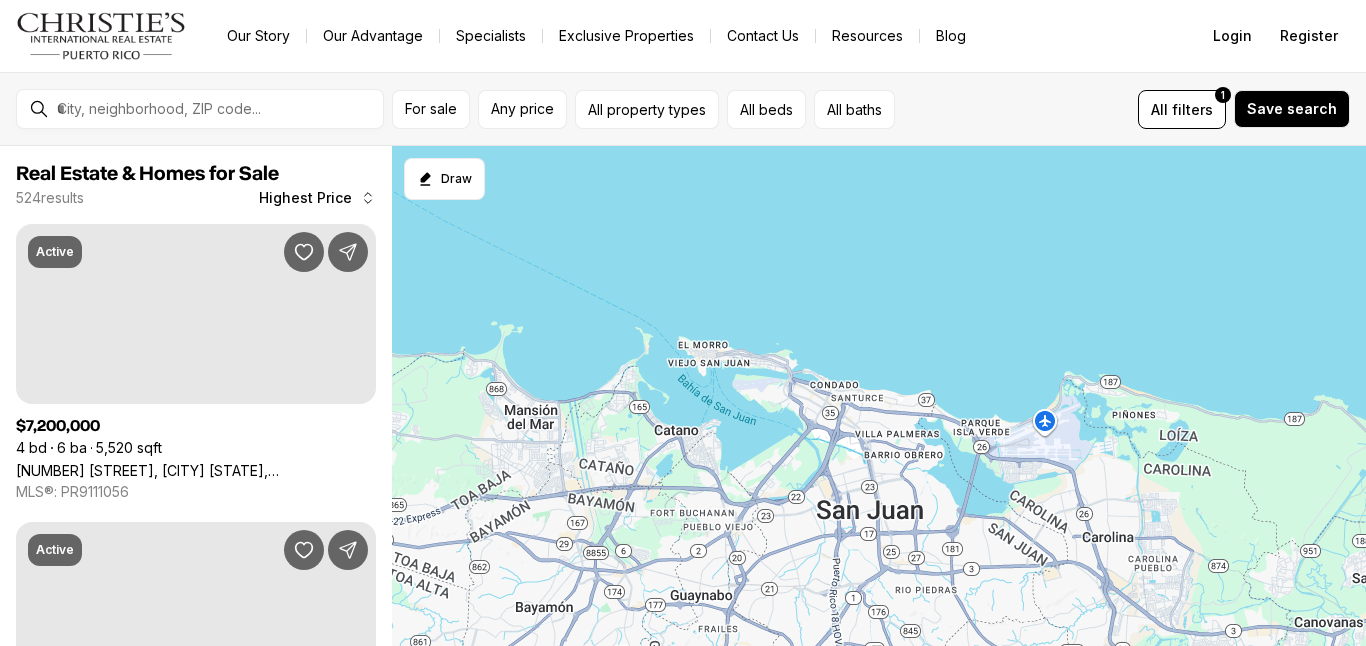 scroll, scrollTop: 0, scrollLeft: 0, axis: both 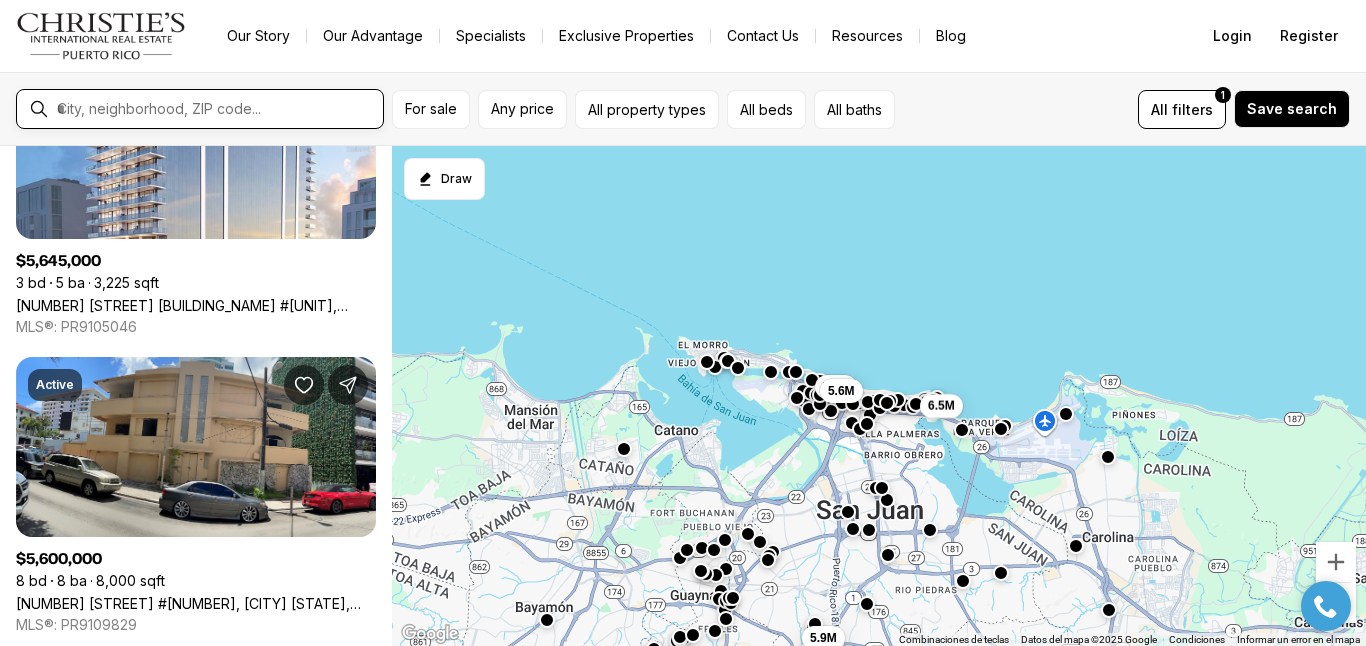 click at bounding box center (216, 109) 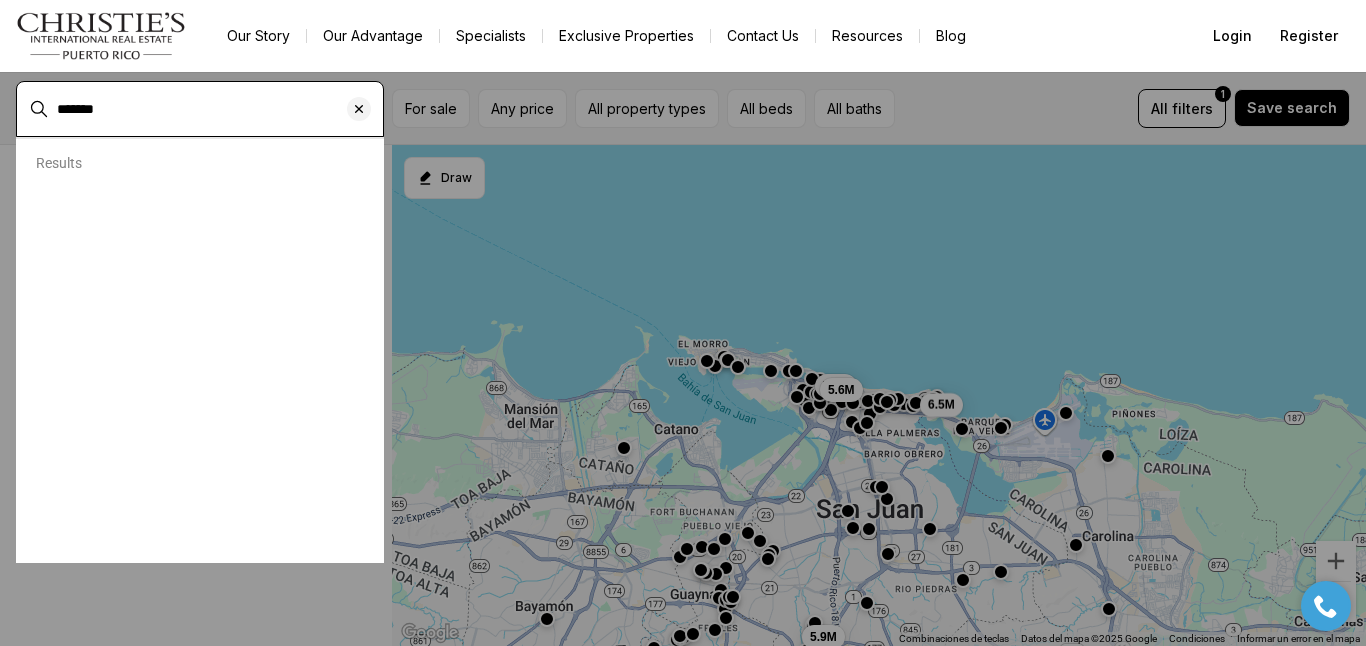 scroll, scrollTop: 452, scrollLeft: 0, axis: vertical 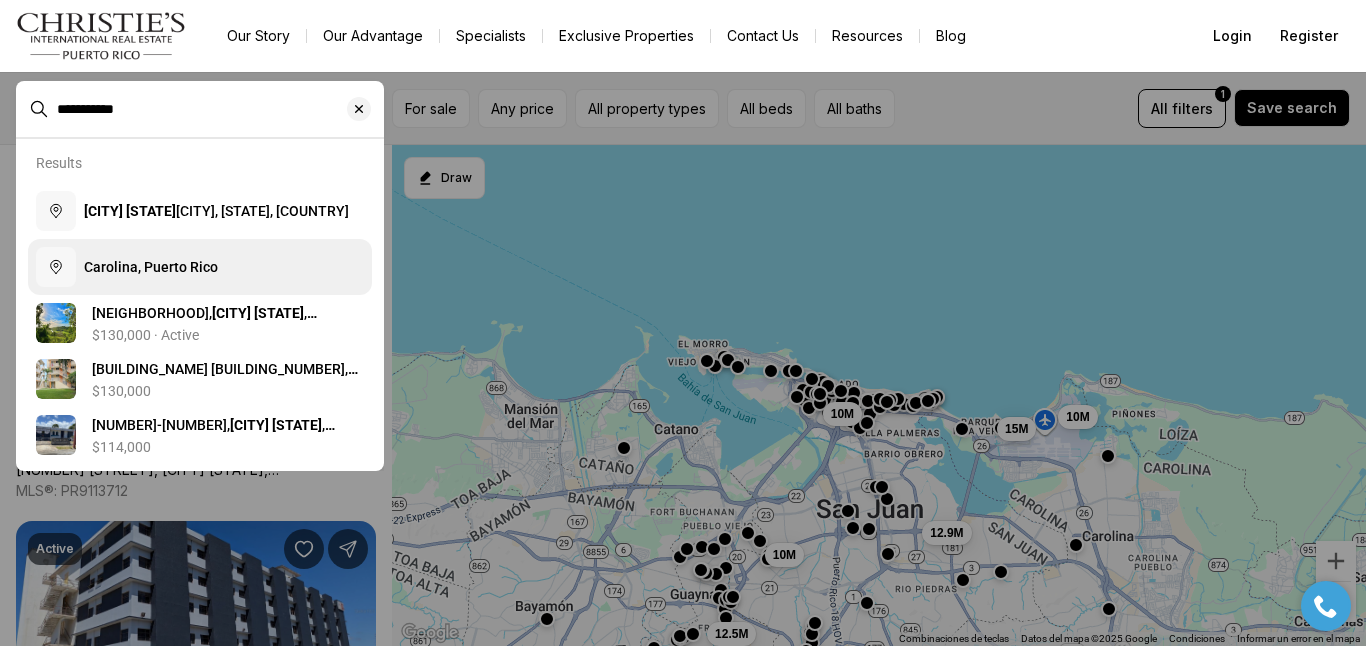 type on "**********" 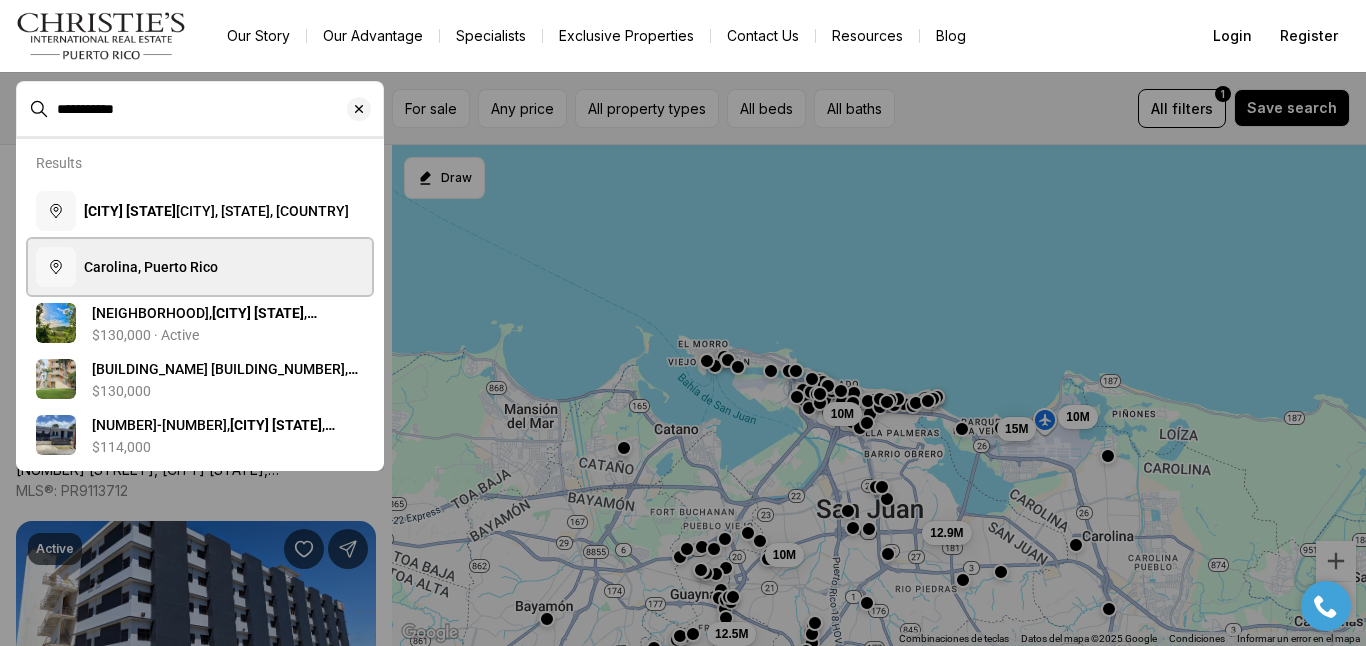 click on "Carolina, Puerto Rico" at bounding box center (151, 267) 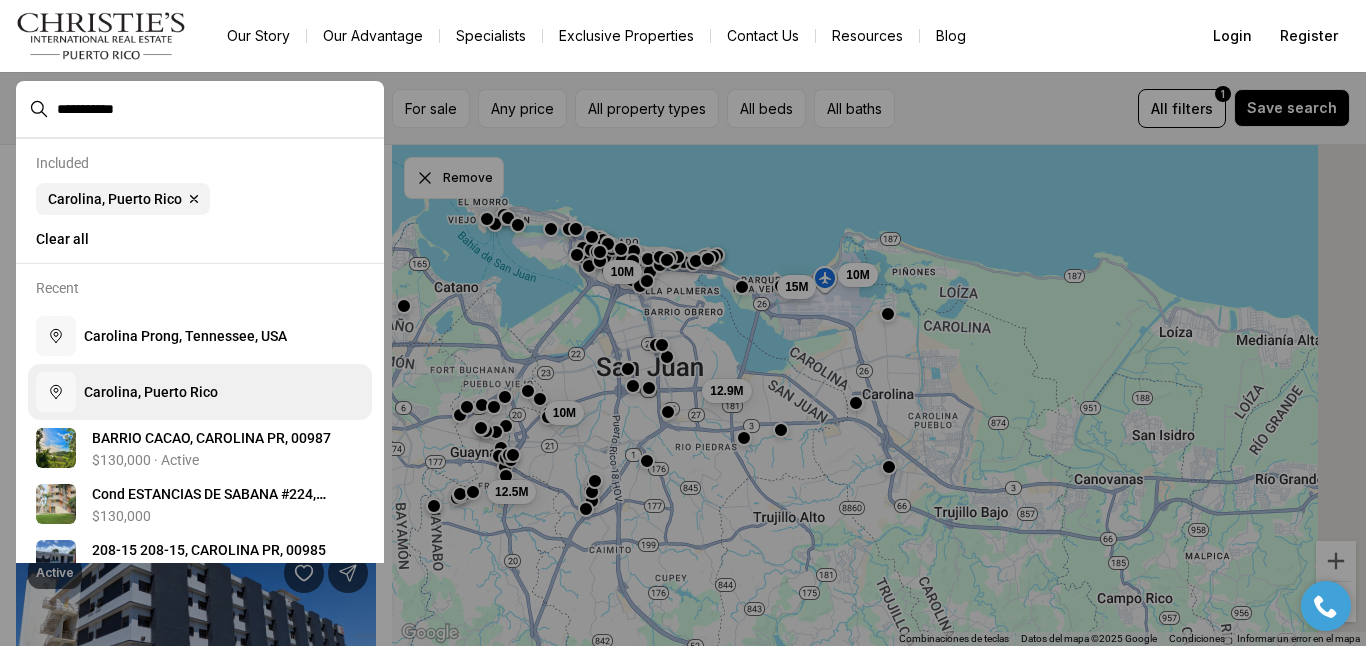 type 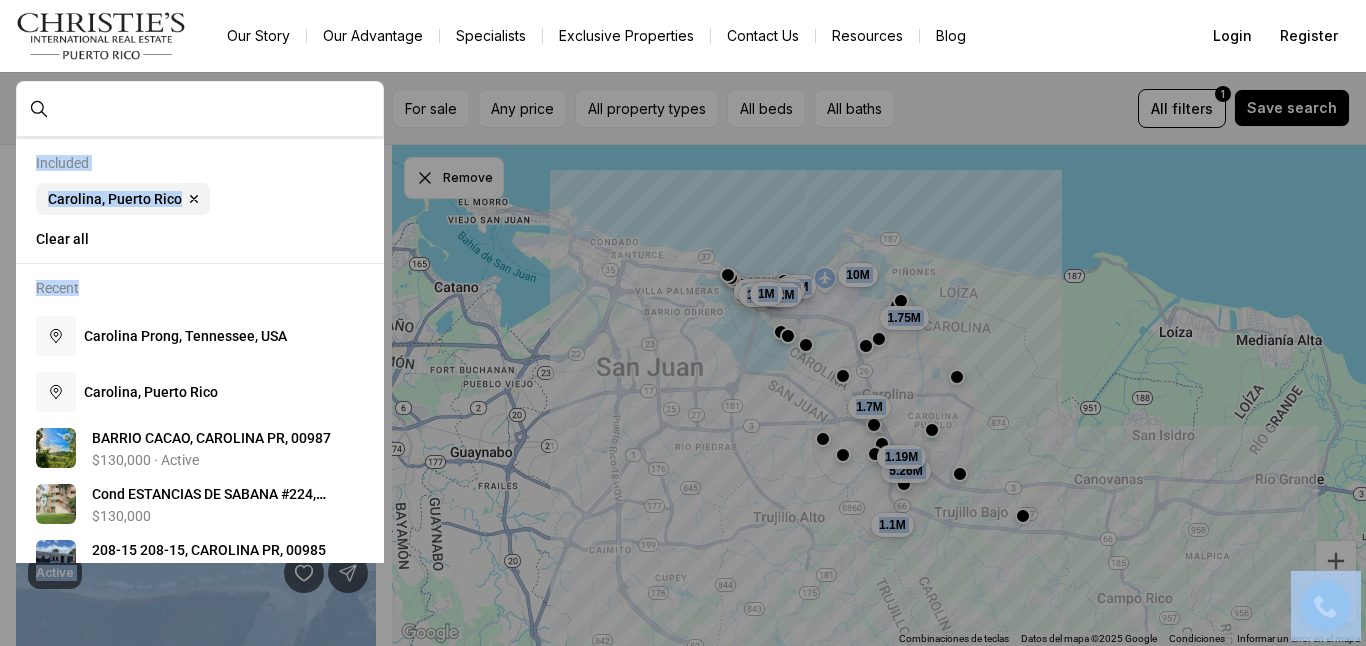 scroll, scrollTop: 42, scrollLeft: 0, axis: vertical 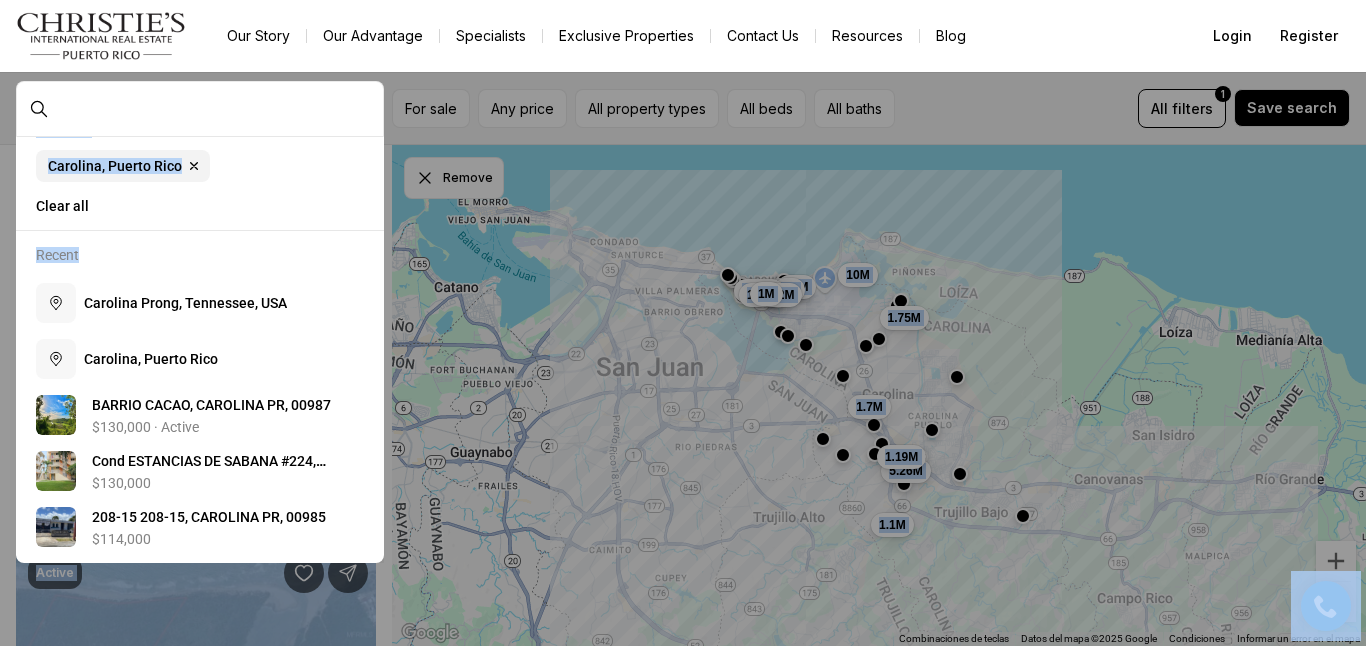 drag, startPoint x: 340, startPoint y: 307, endPoint x: 450, endPoint y: 509, distance: 230.0087 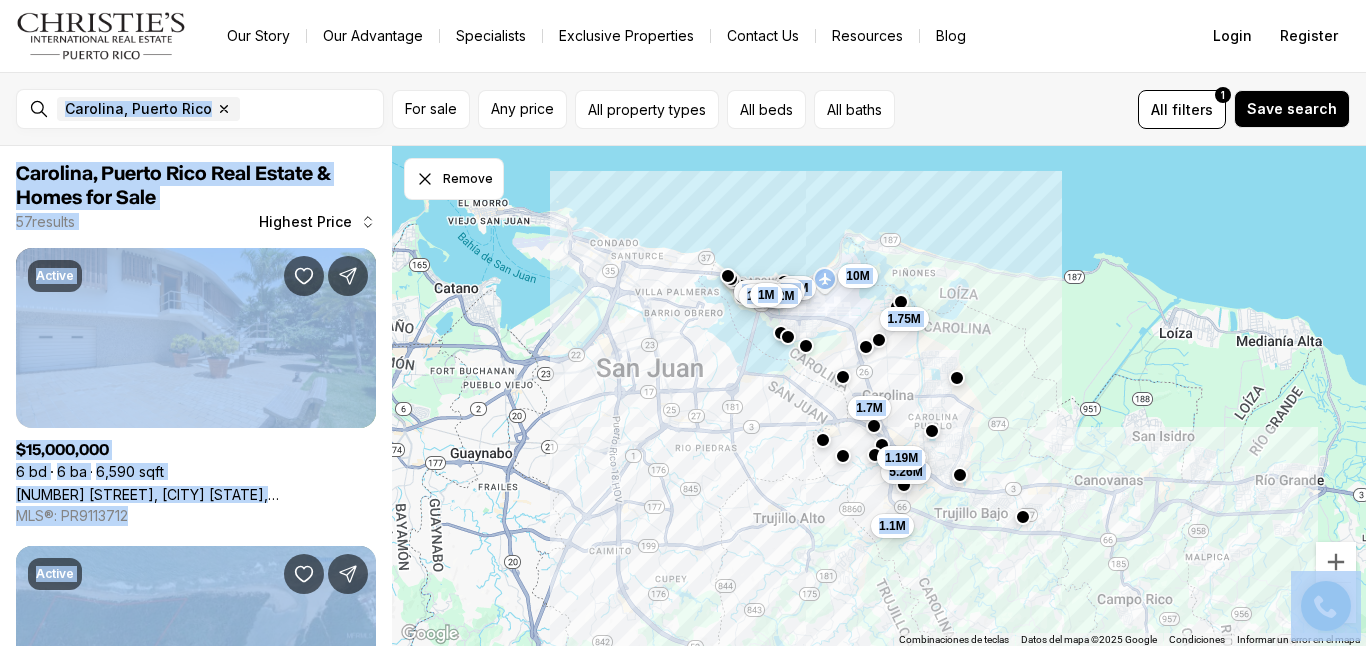 click on "All filters 1 Save search" at bounding box center [1126, 109] 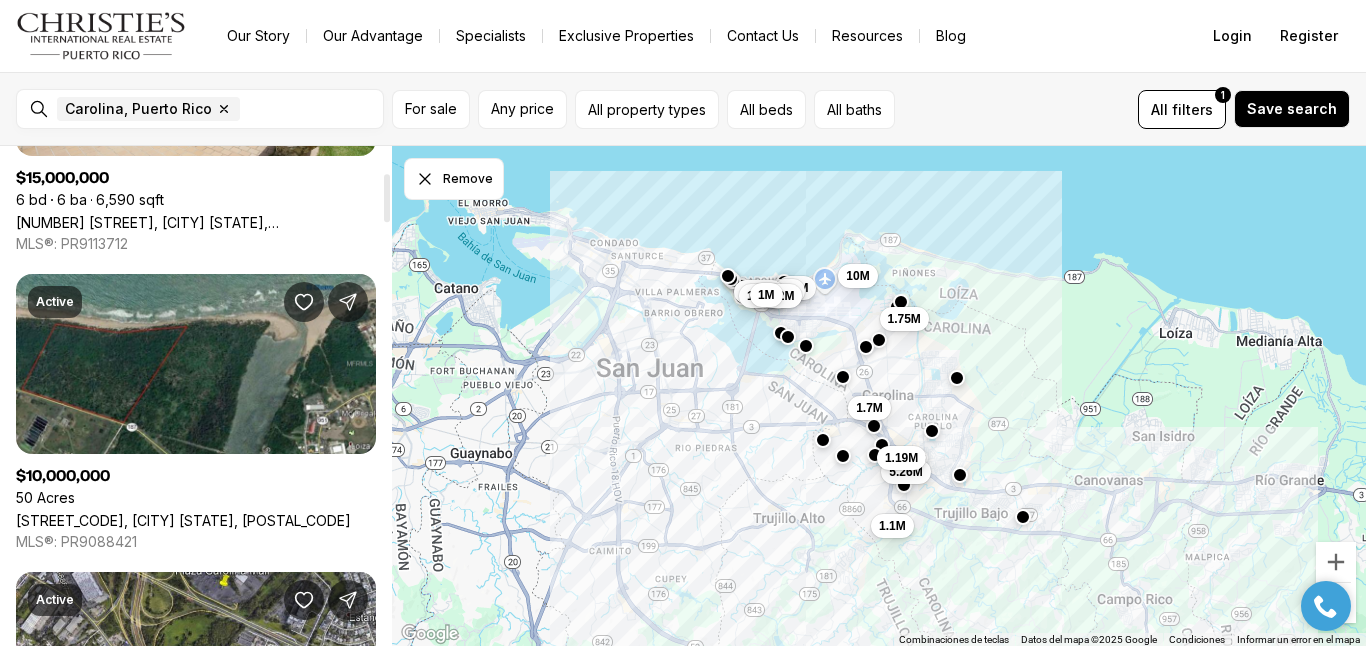 scroll, scrollTop: 274, scrollLeft: 0, axis: vertical 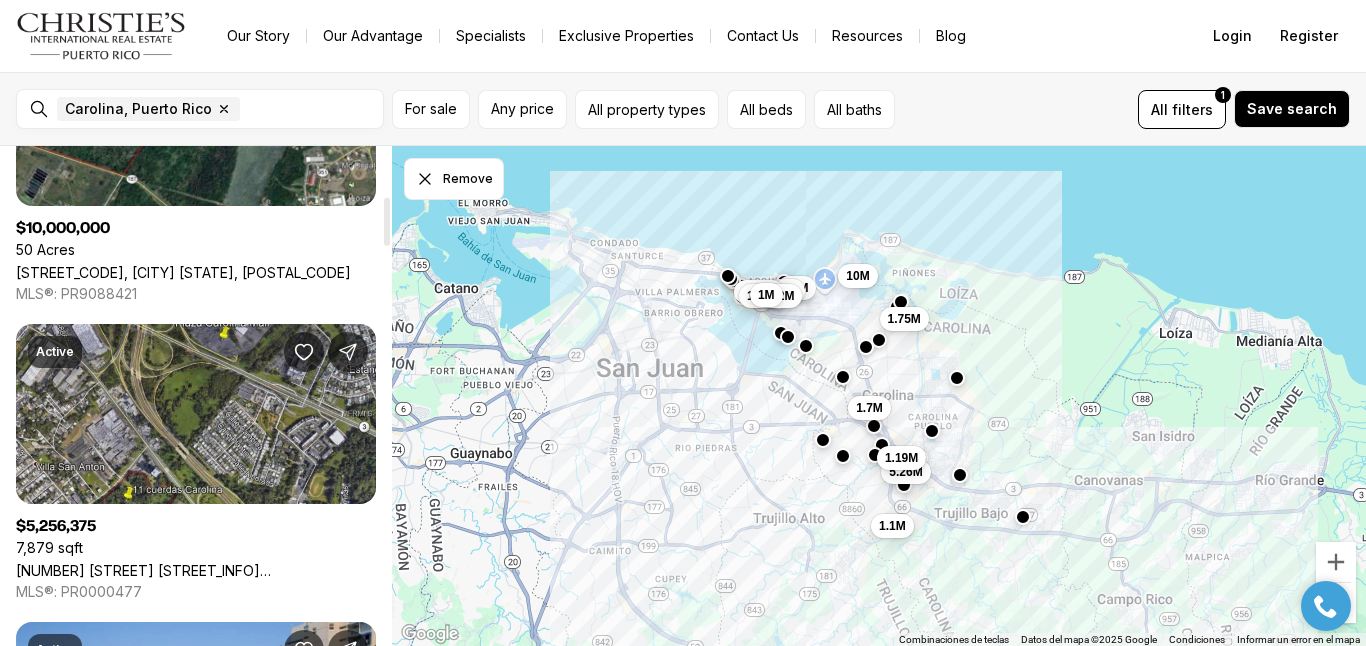 click on "848 PR-848 INT PR-887, CAROLINA PR, 00984" at bounding box center (196, 570) 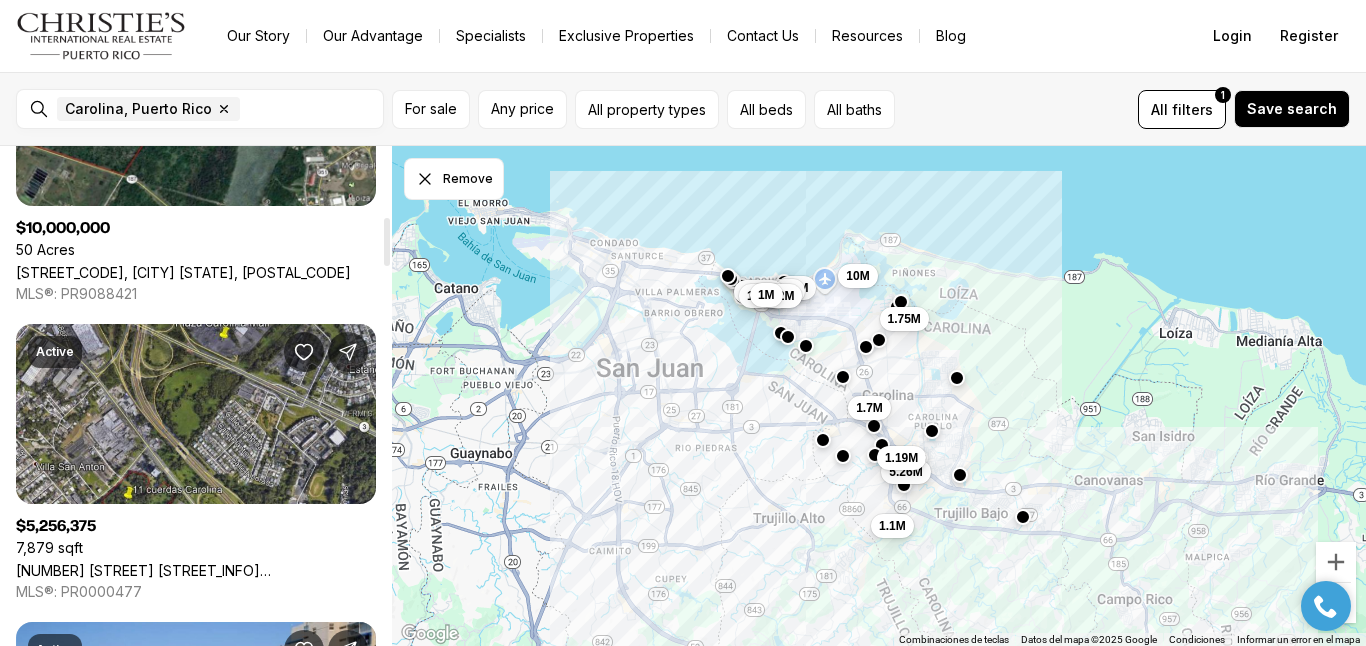 scroll, scrollTop: 793, scrollLeft: 0, axis: vertical 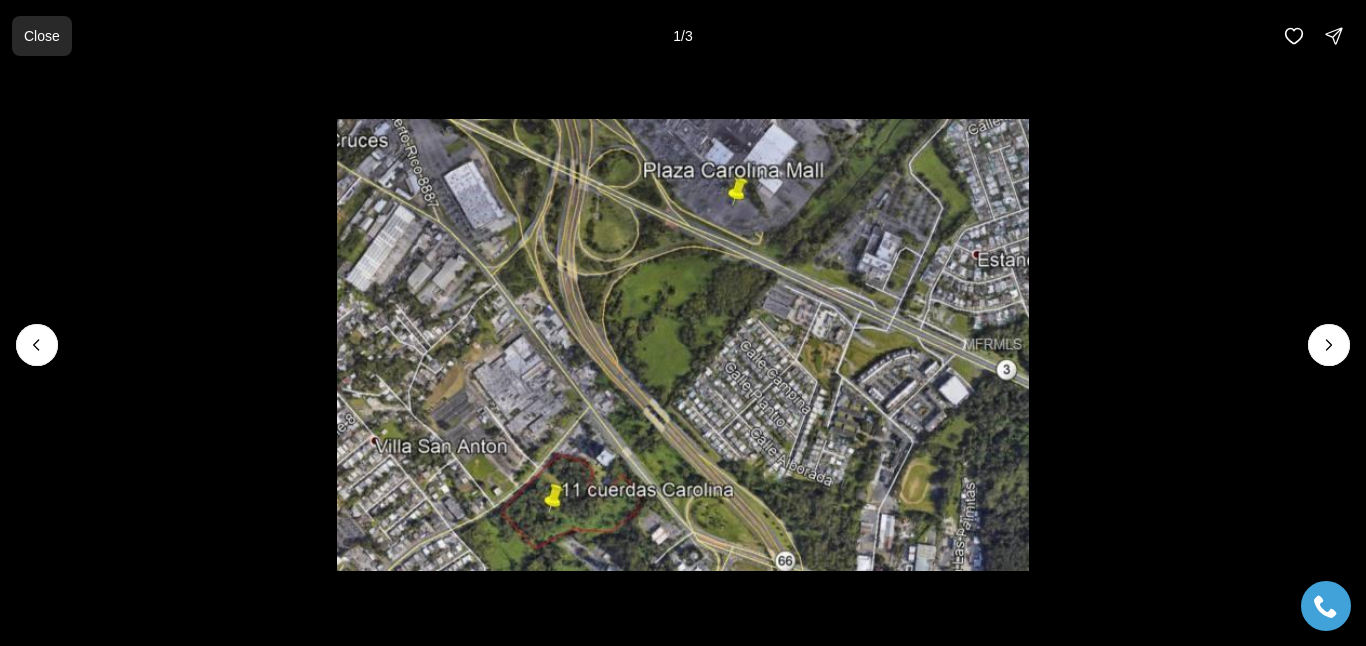 click on "Close" at bounding box center (42, 36) 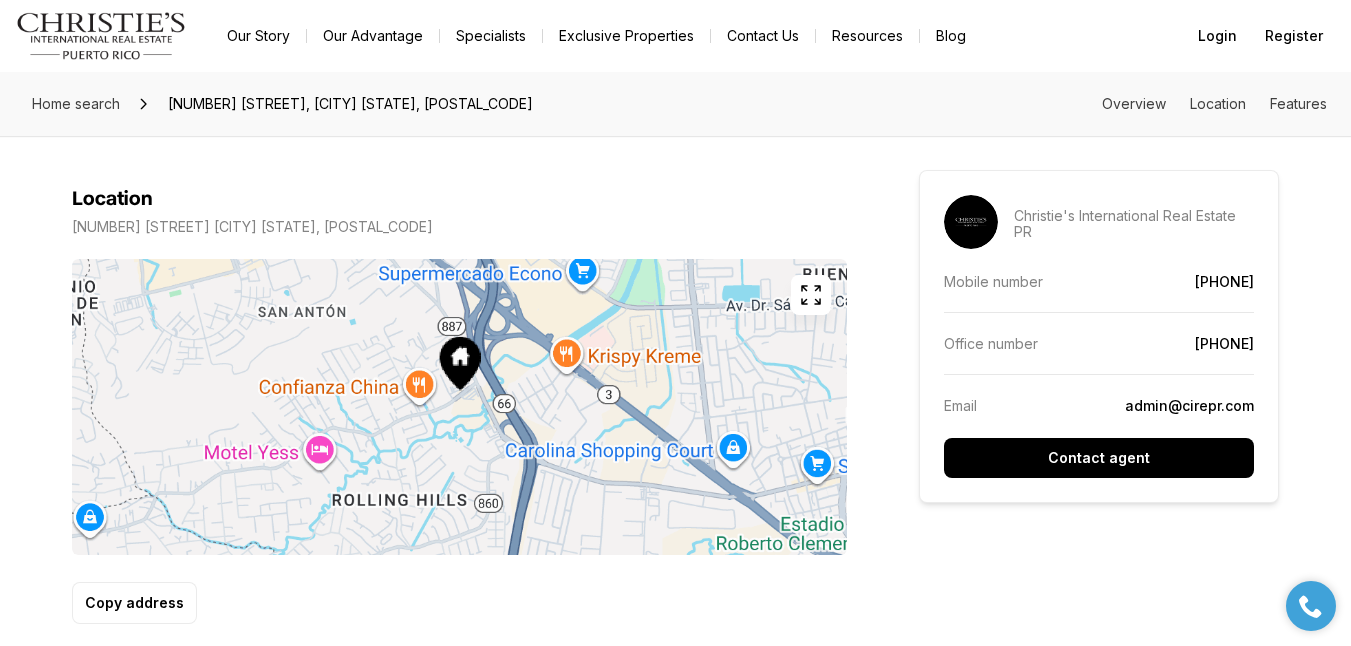 scroll, scrollTop: 970, scrollLeft: 0, axis: vertical 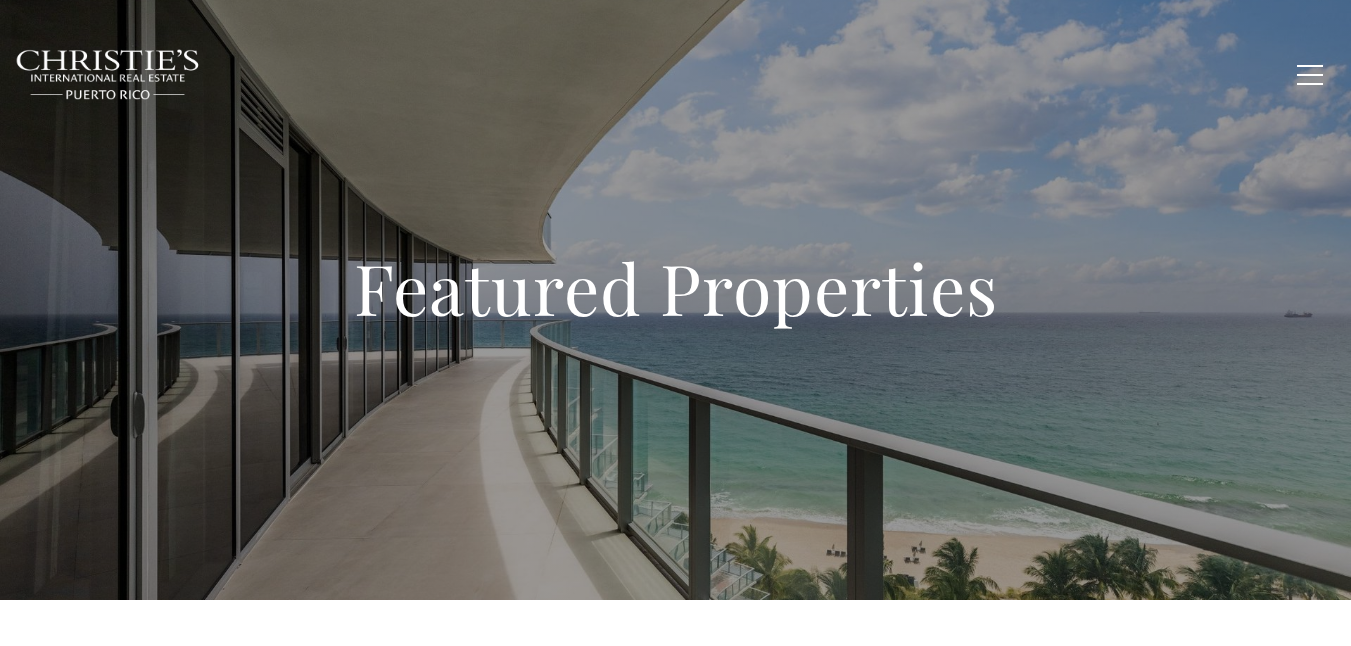 type on "**********" 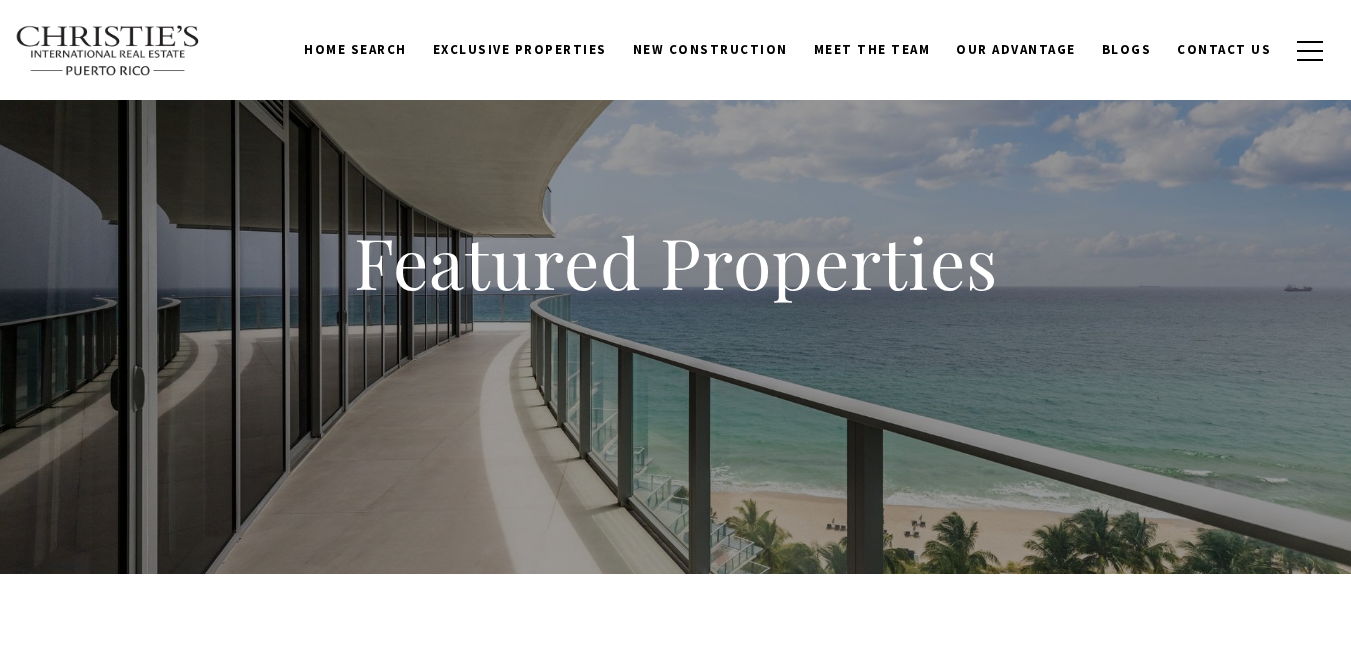 scroll, scrollTop: 40, scrollLeft: 0, axis: vertical 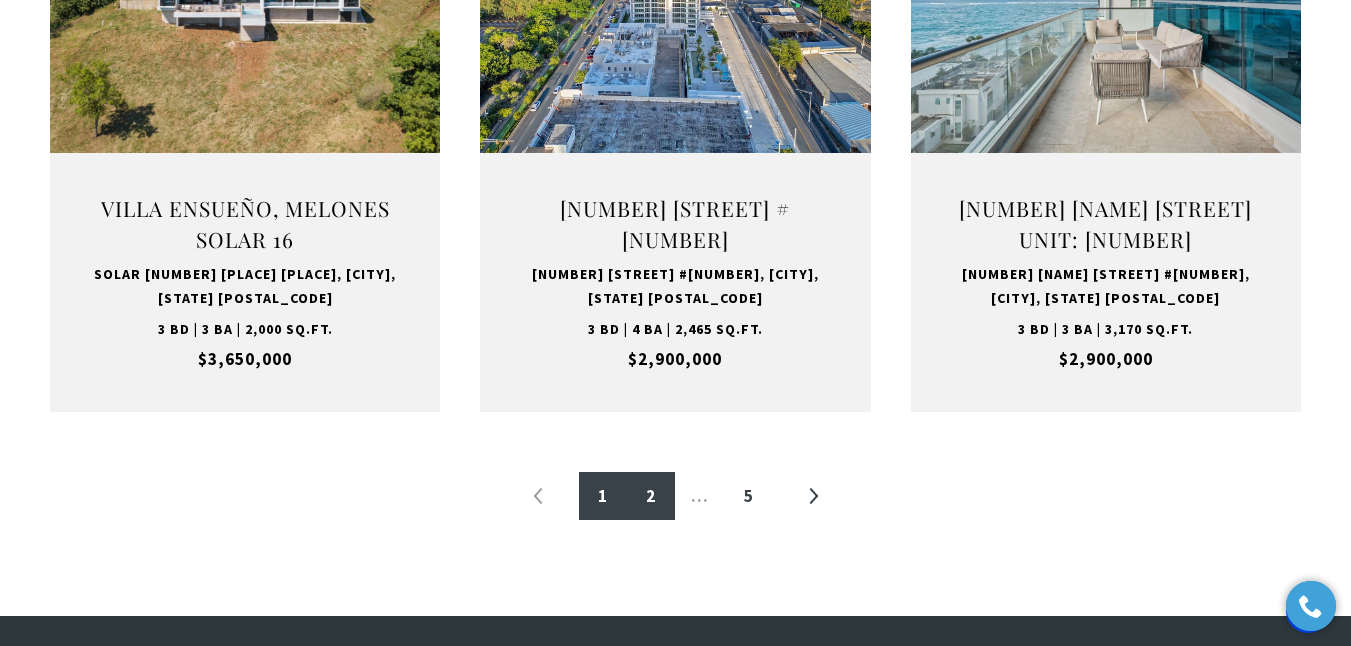 click on "2" at bounding box center [651, 496] 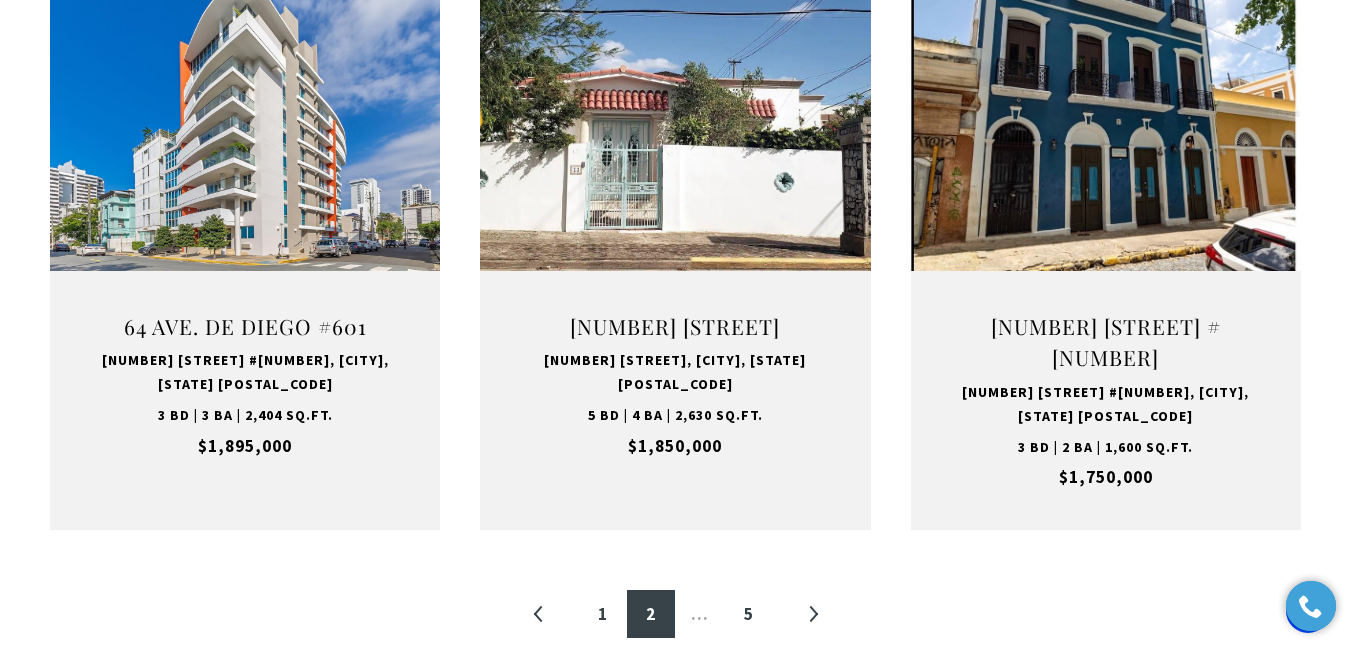 scroll, scrollTop: 2320, scrollLeft: 0, axis: vertical 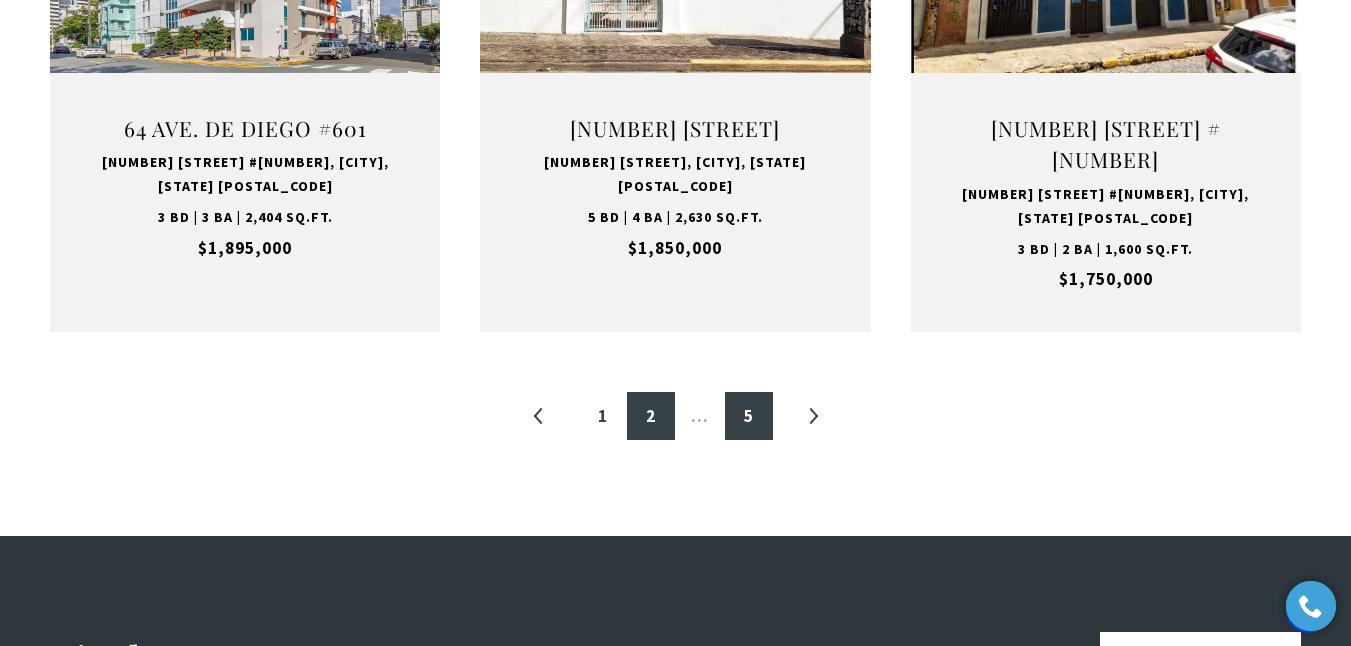click on "5" at bounding box center (749, 416) 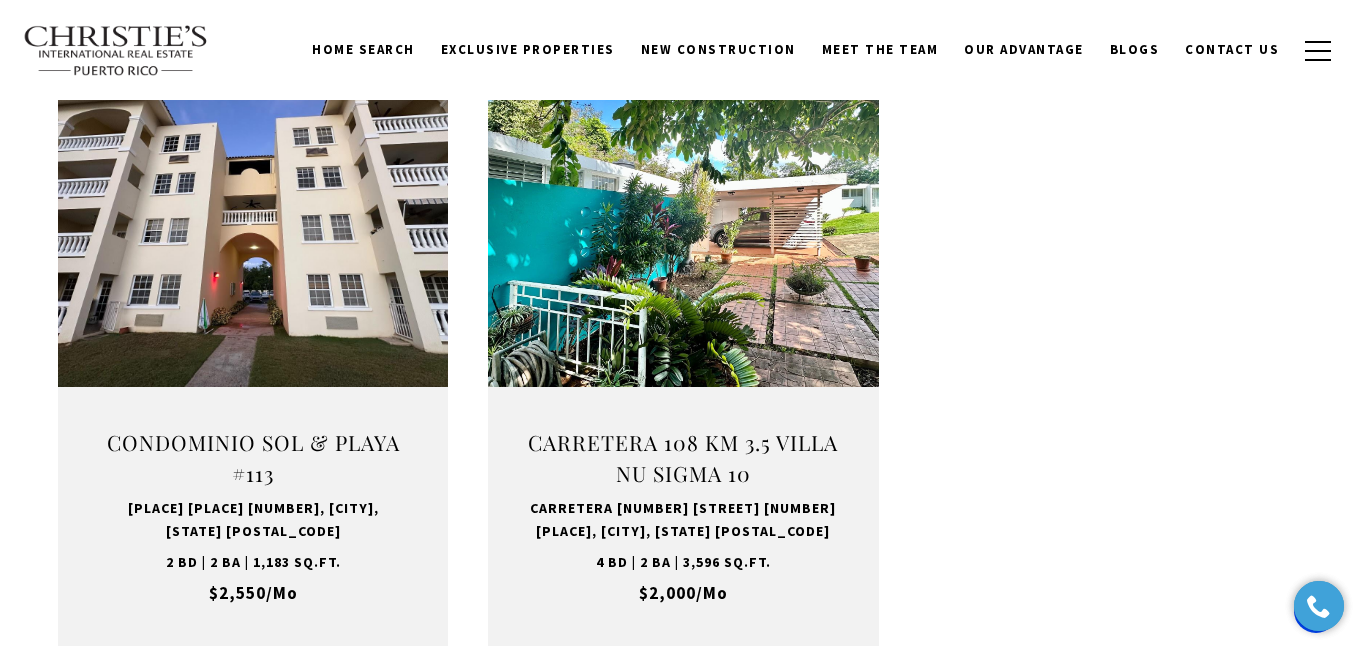 scroll, scrollTop: 600, scrollLeft: 0, axis: vertical 